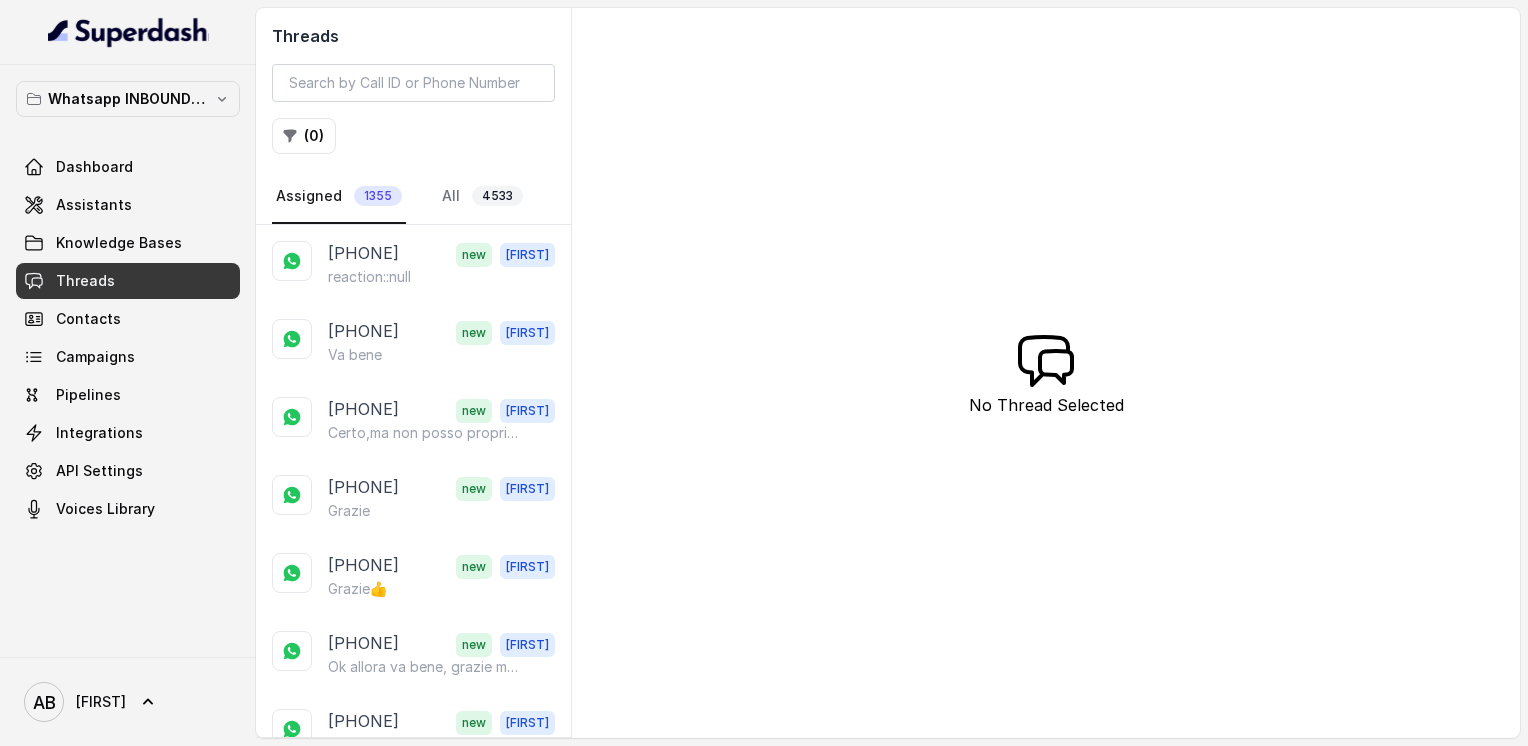 scroll, scrollTop: 0, scrollLeft: 0, axis: both 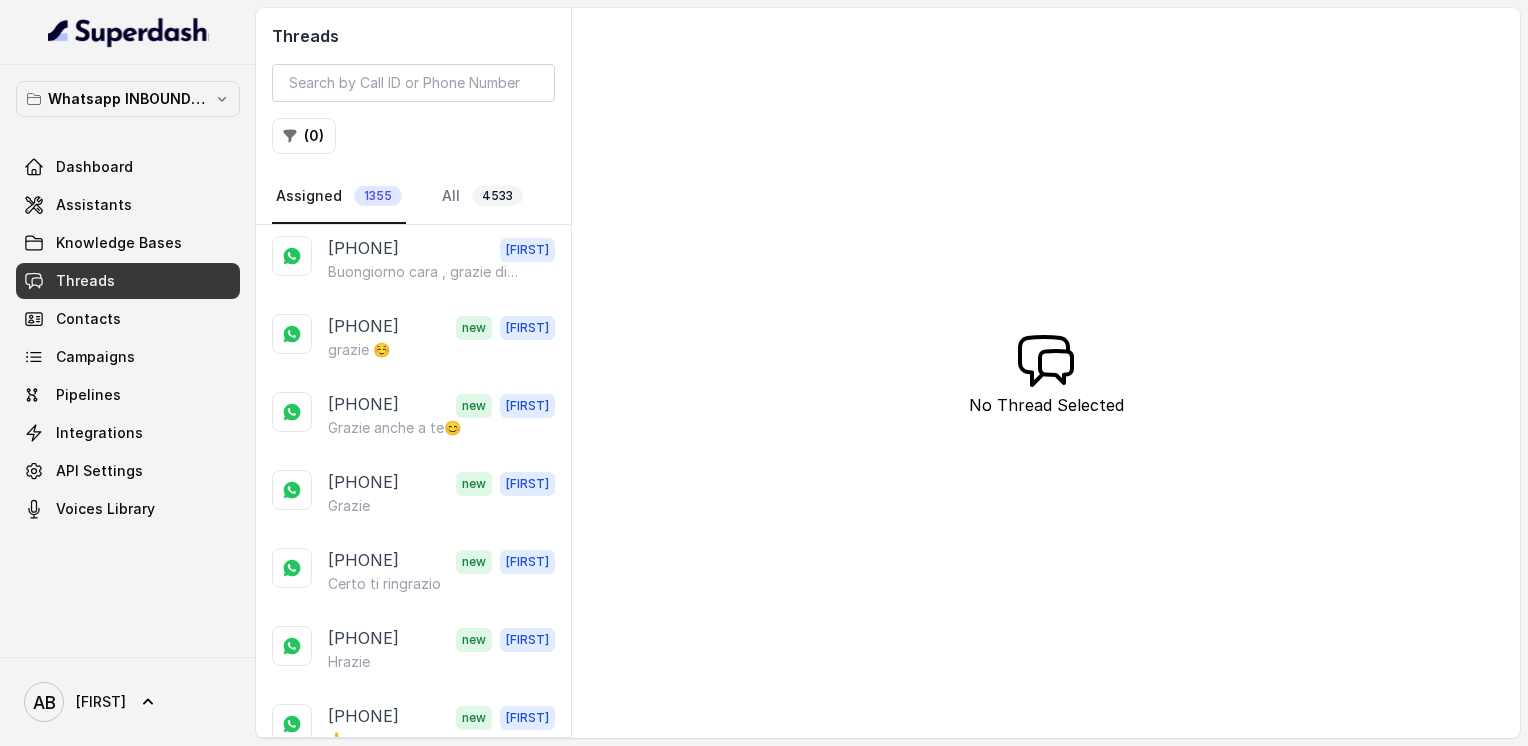 click at bounding box center [413, 83] 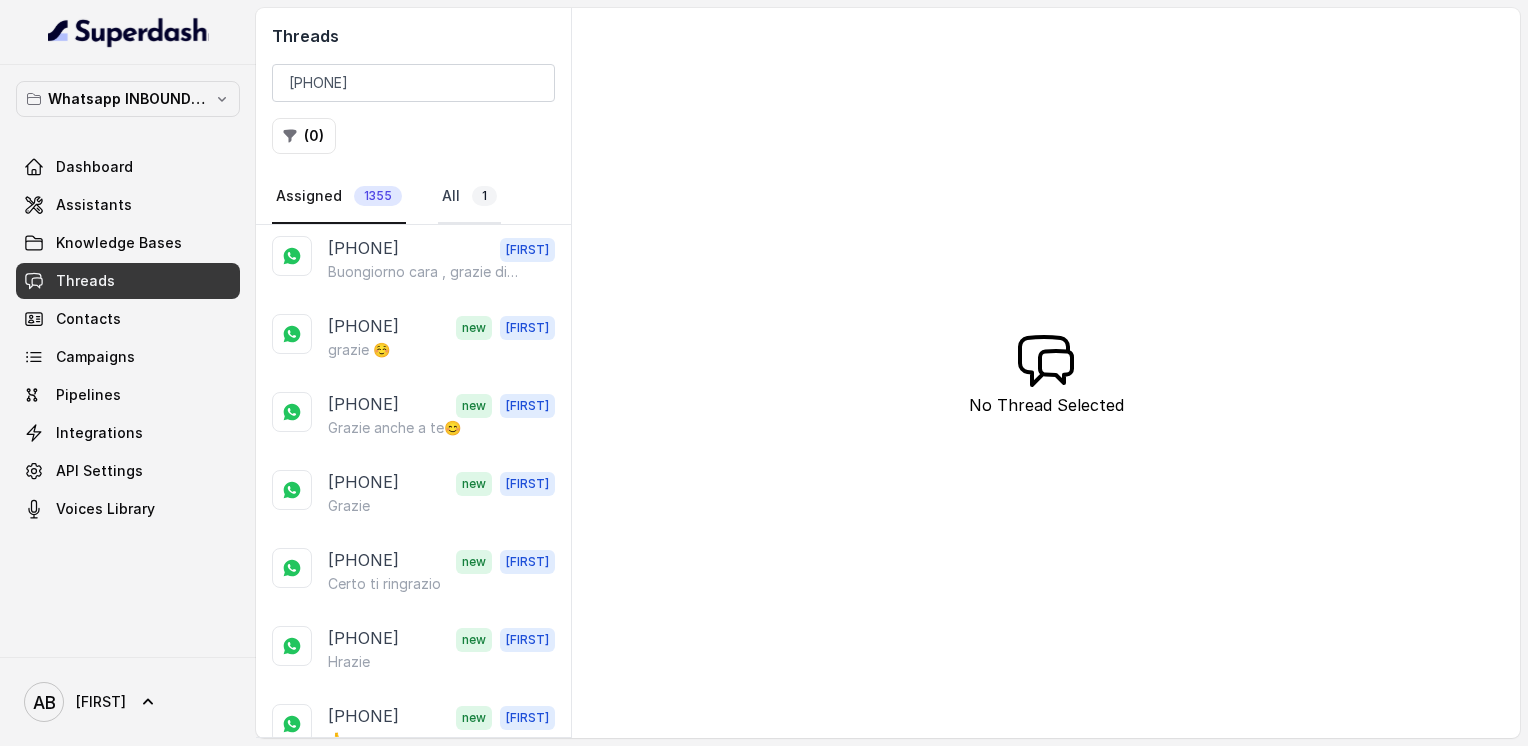 type on "[PHONE]" 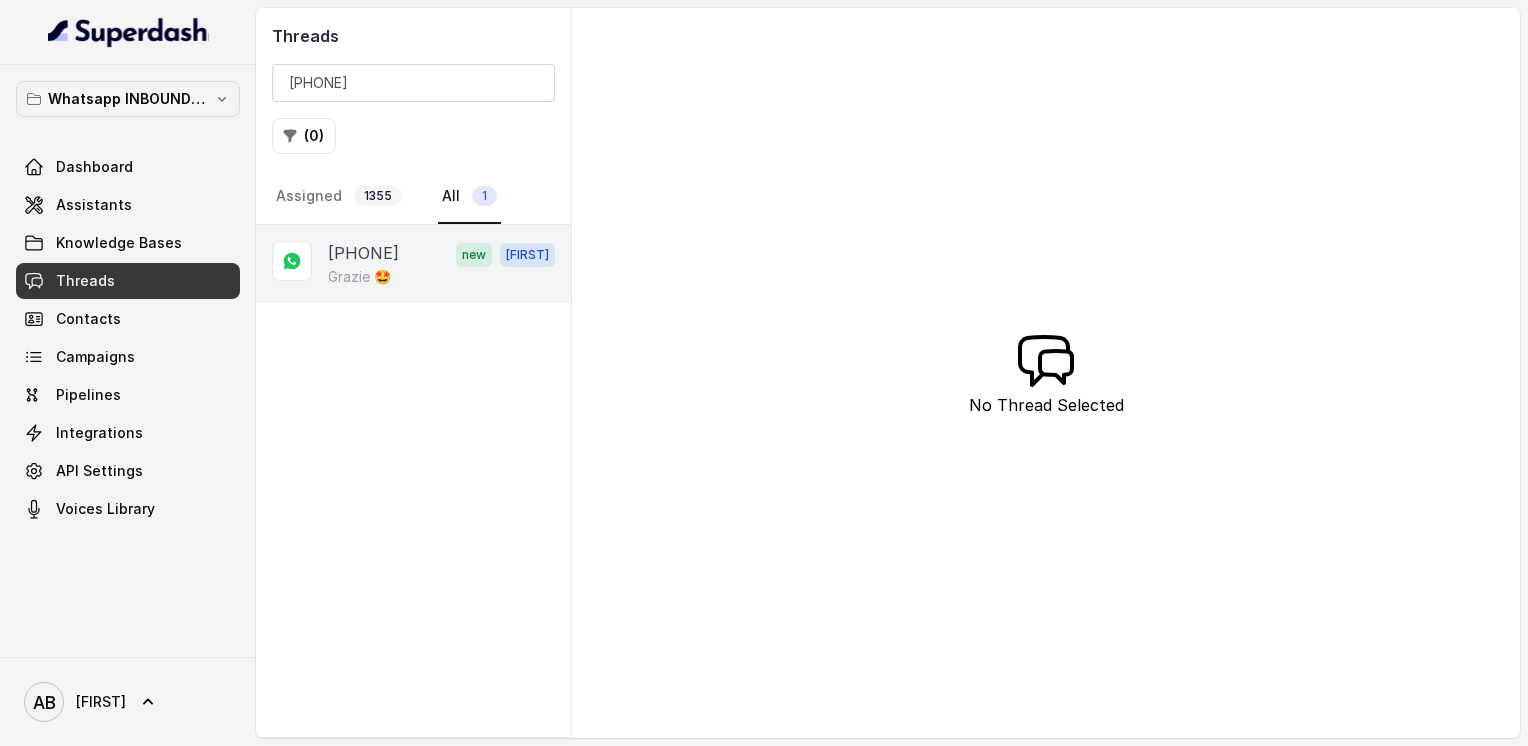 click on "[PHONE]" at bounding box center (363, 254) 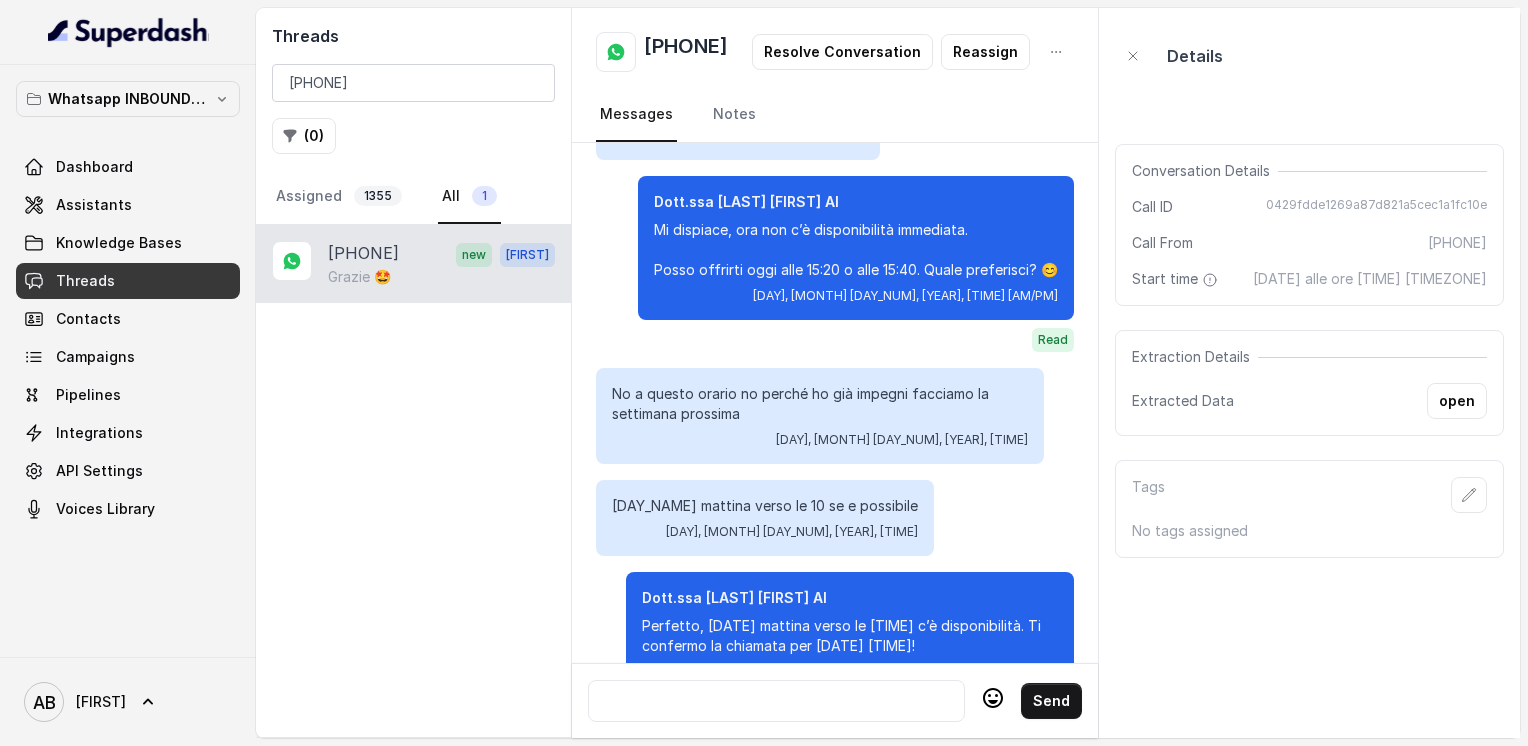 scroll, scrollTop: 2633, scrollLeft: 0, axis: vertical 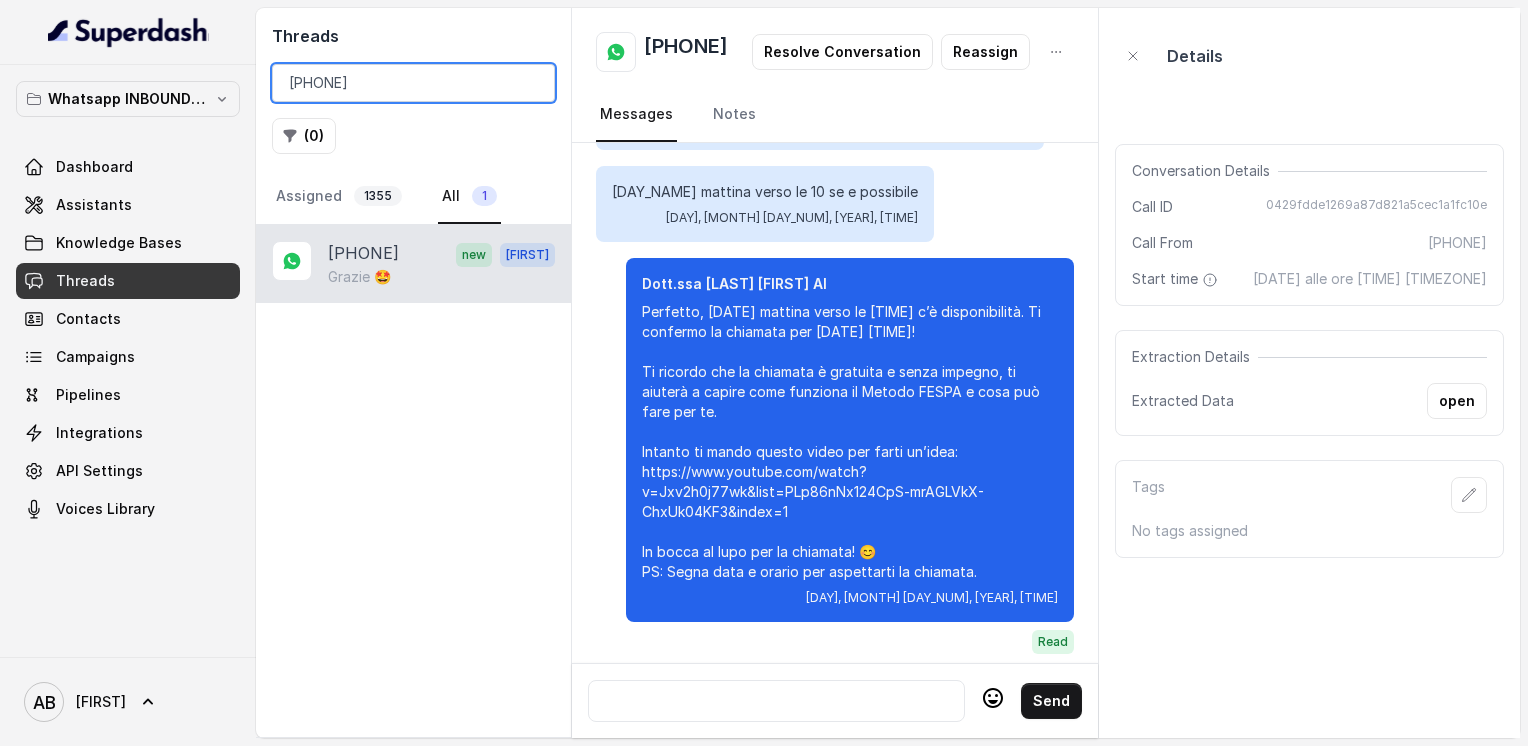 click on "[PHONE]" at bounding box center [413, 83] 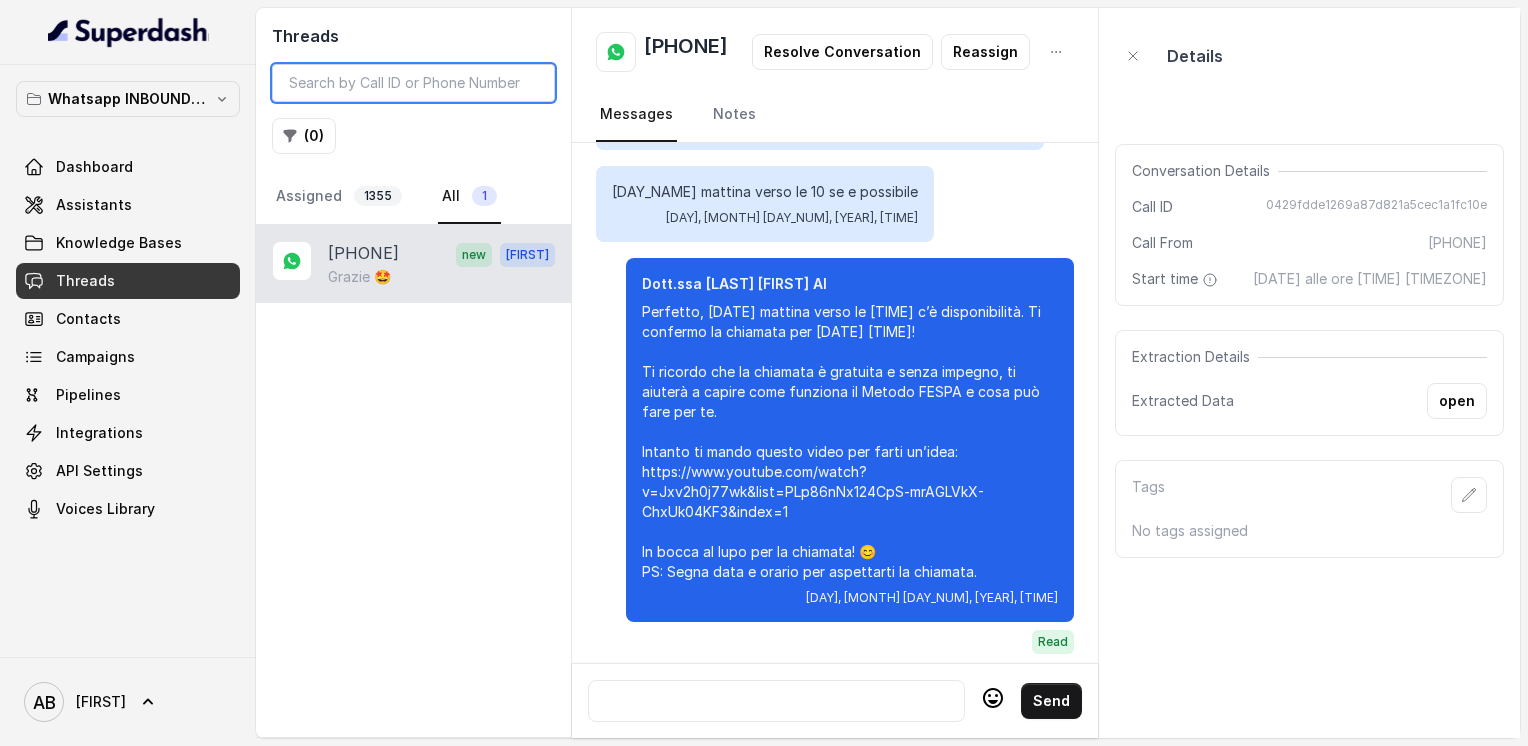 click at bounding box center [413, 83] 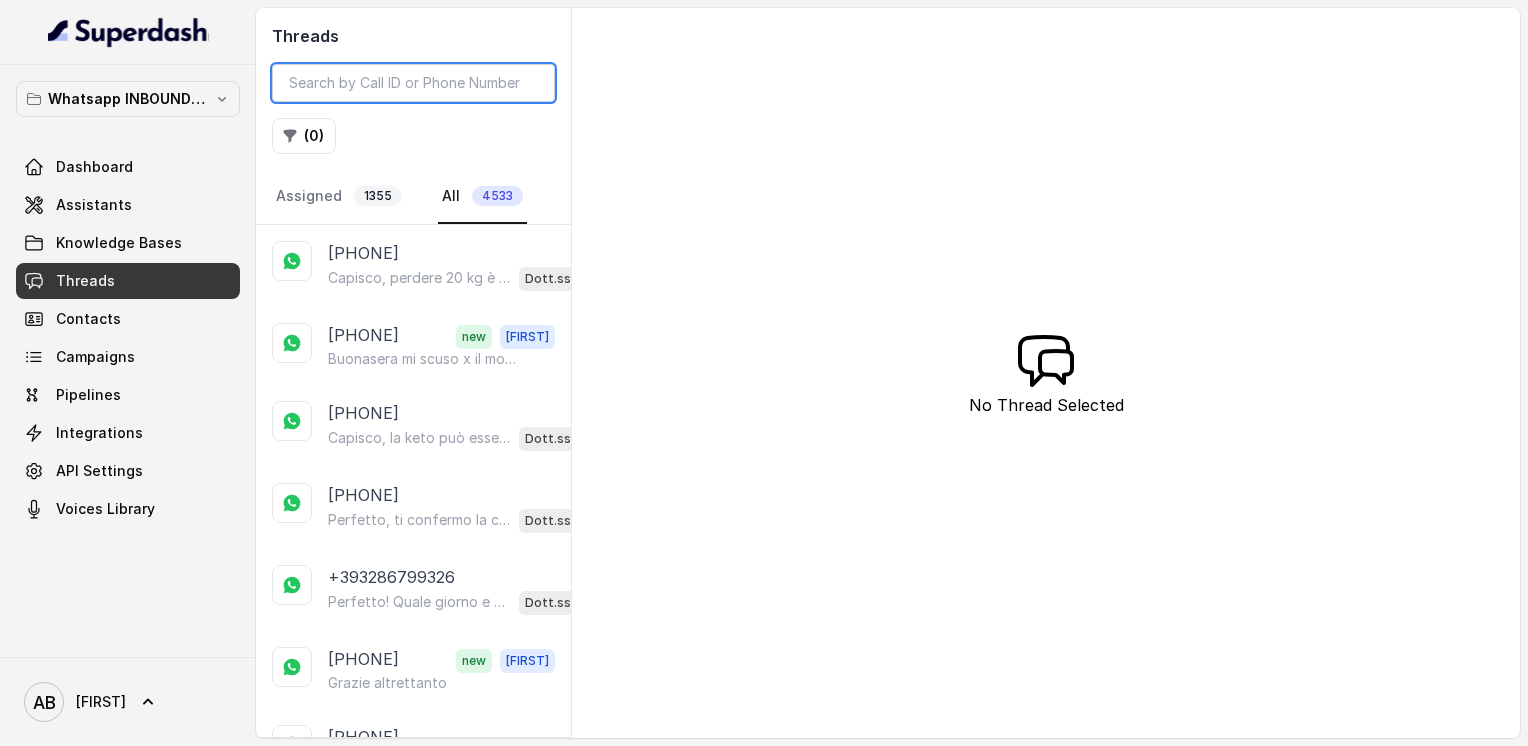 type on "[PHONE]" 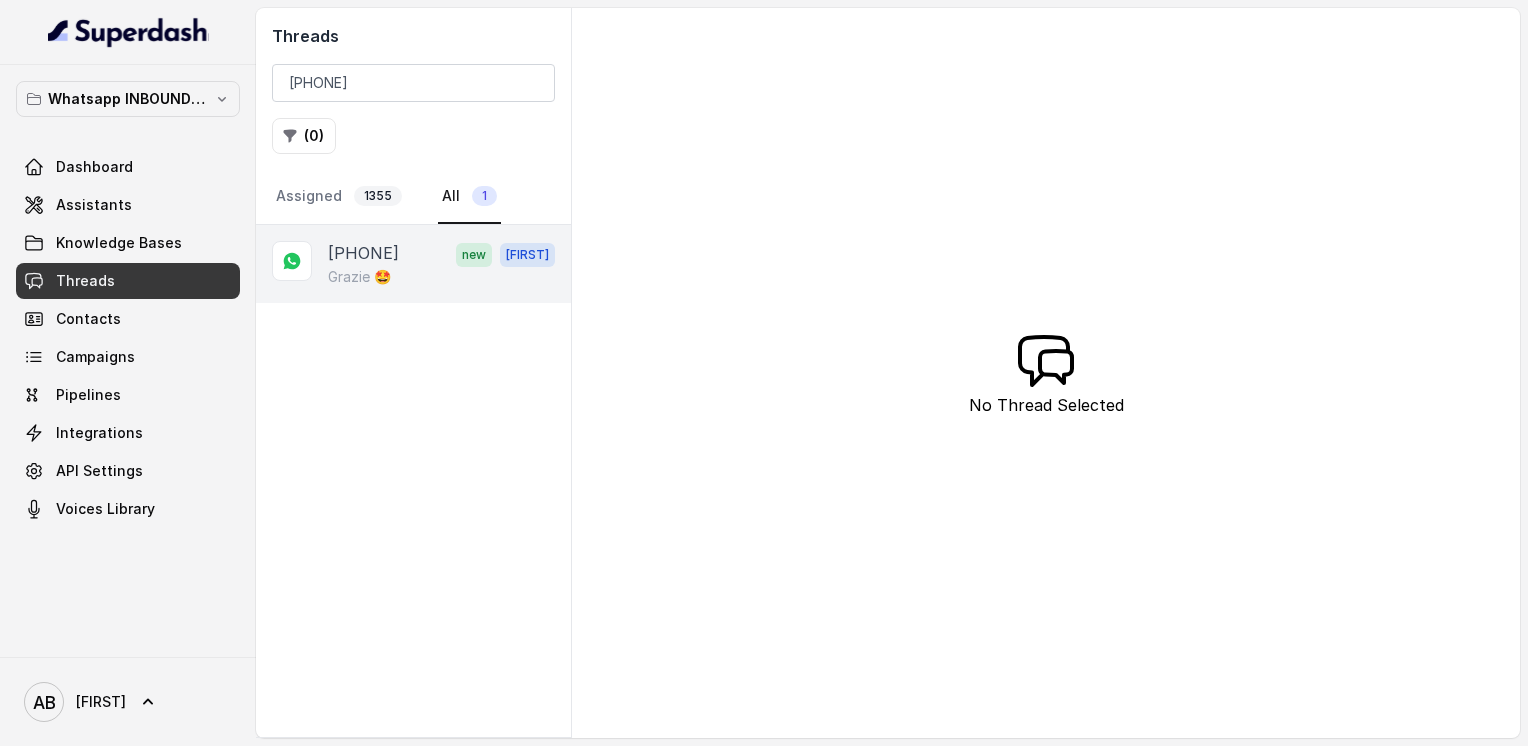 click on "[PHONE]" at bounding box center (363, 254) 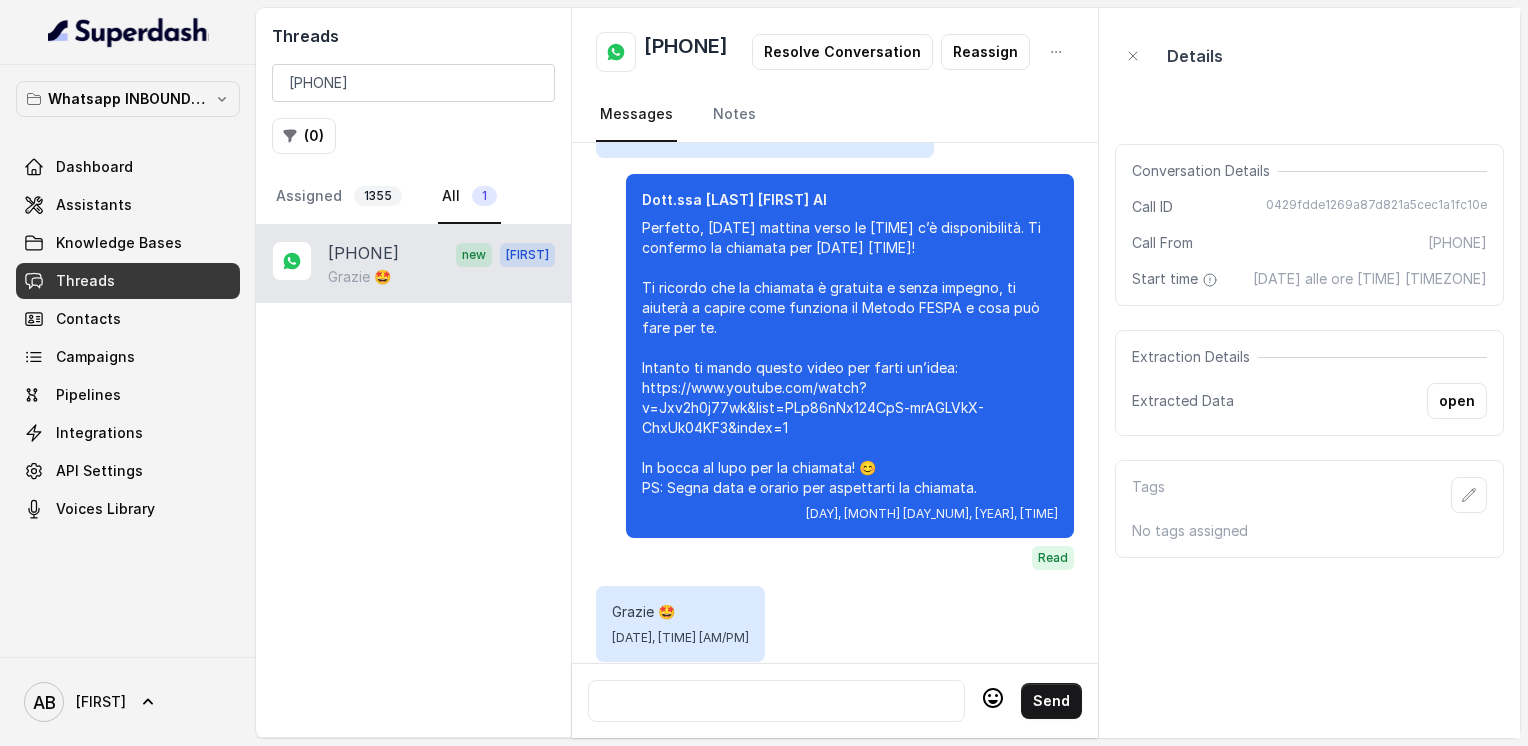 scroll, scrollTop: 2732, scrollLeft: 0, axis: vertical 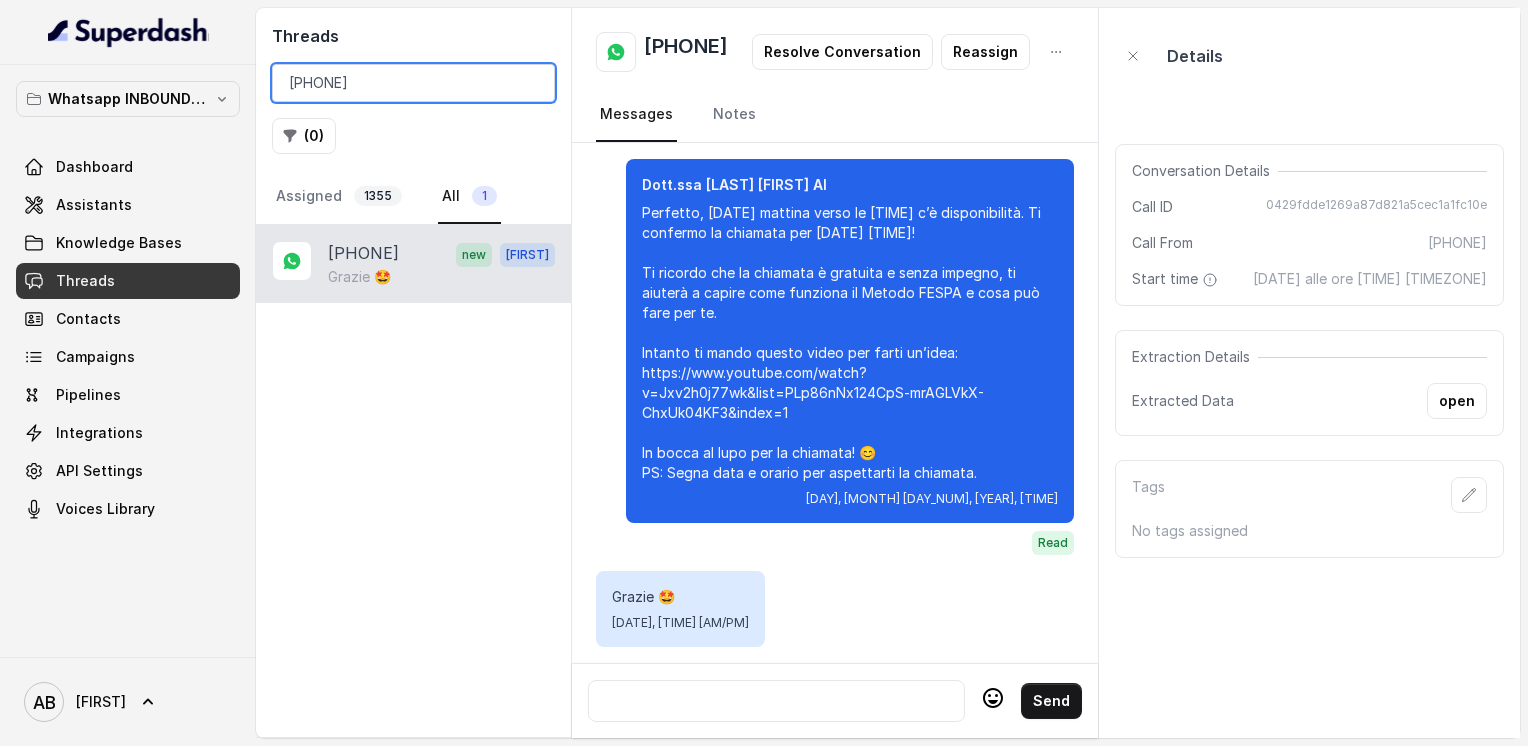 click on "[PHONE]" at bounding box center (413, 83) 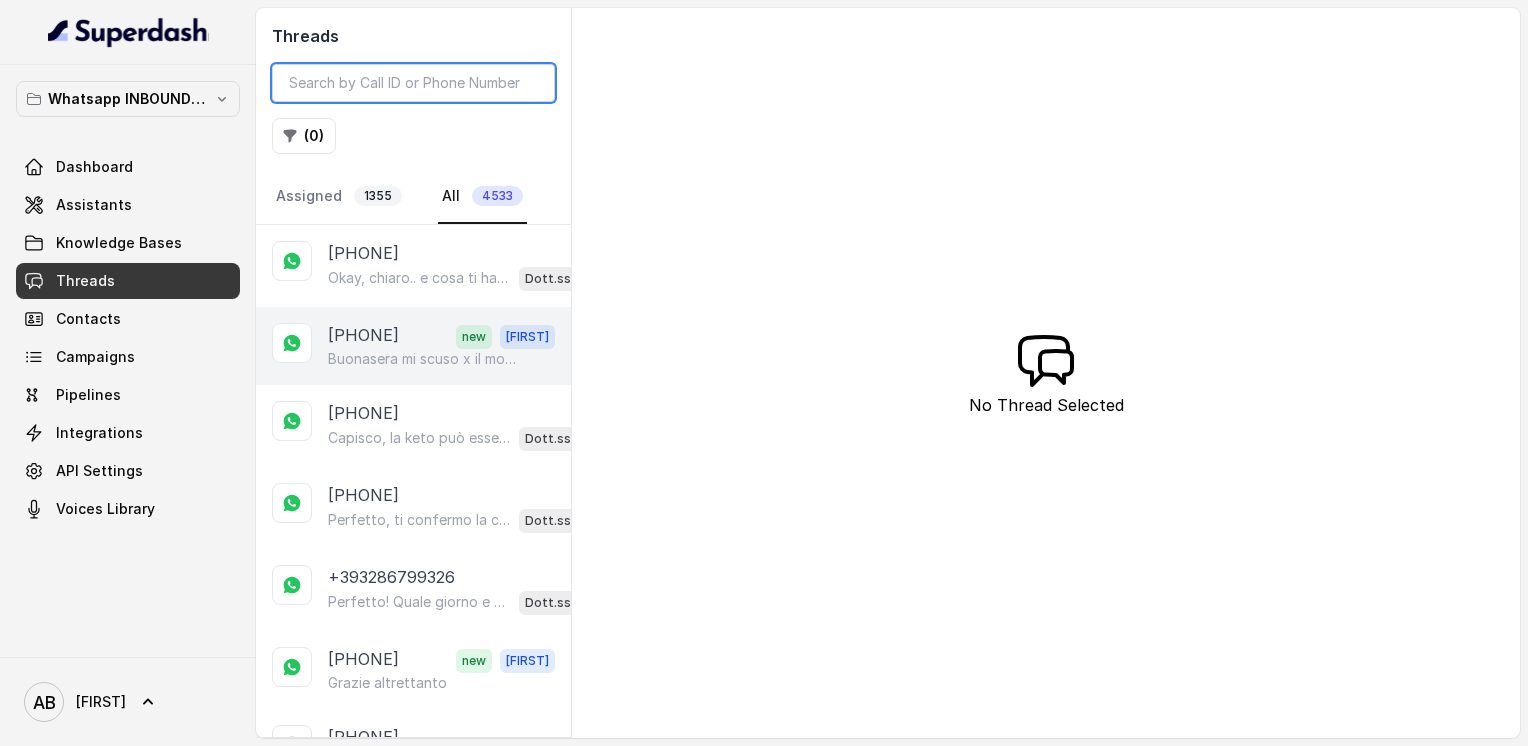 type 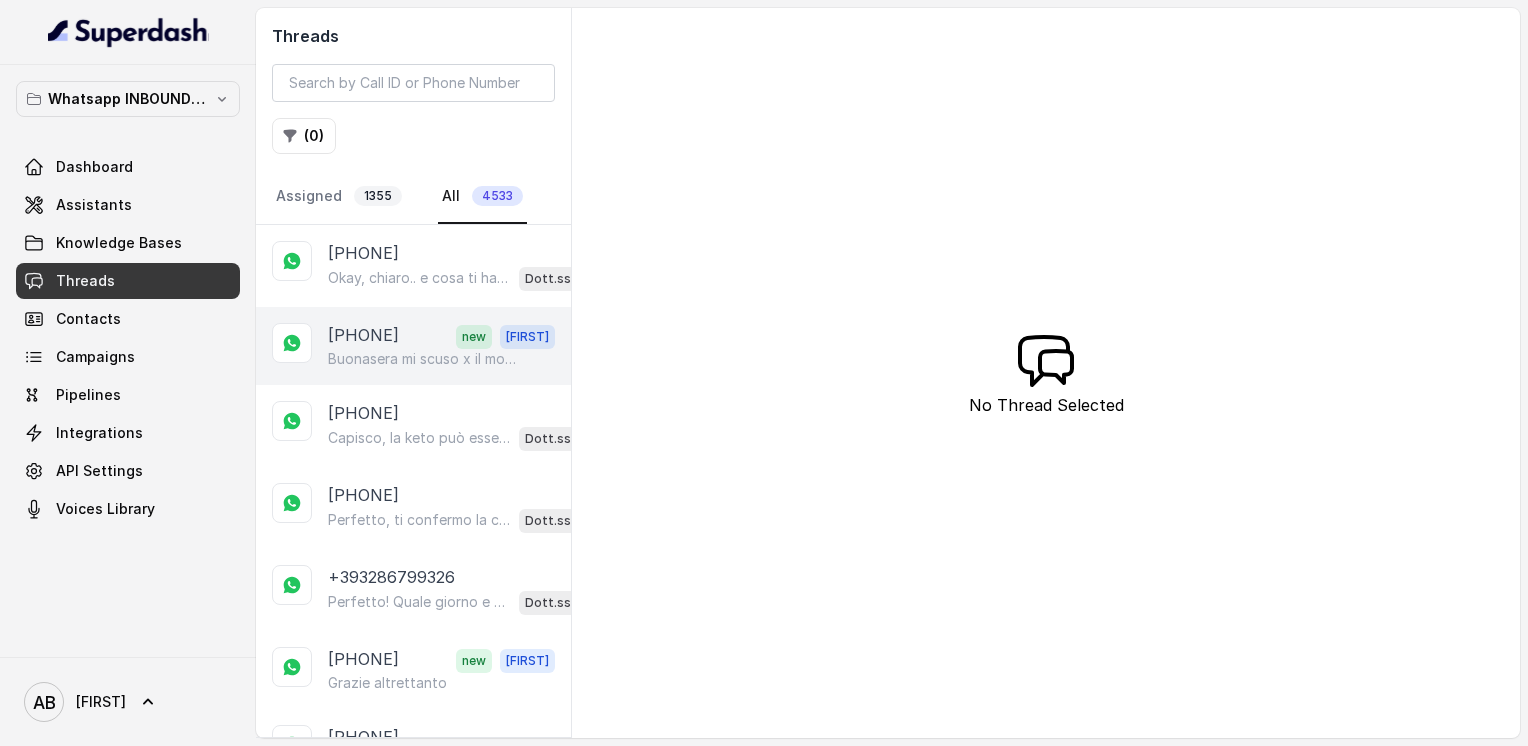 click on "[PHONE]" at bounding box center (363, 336) 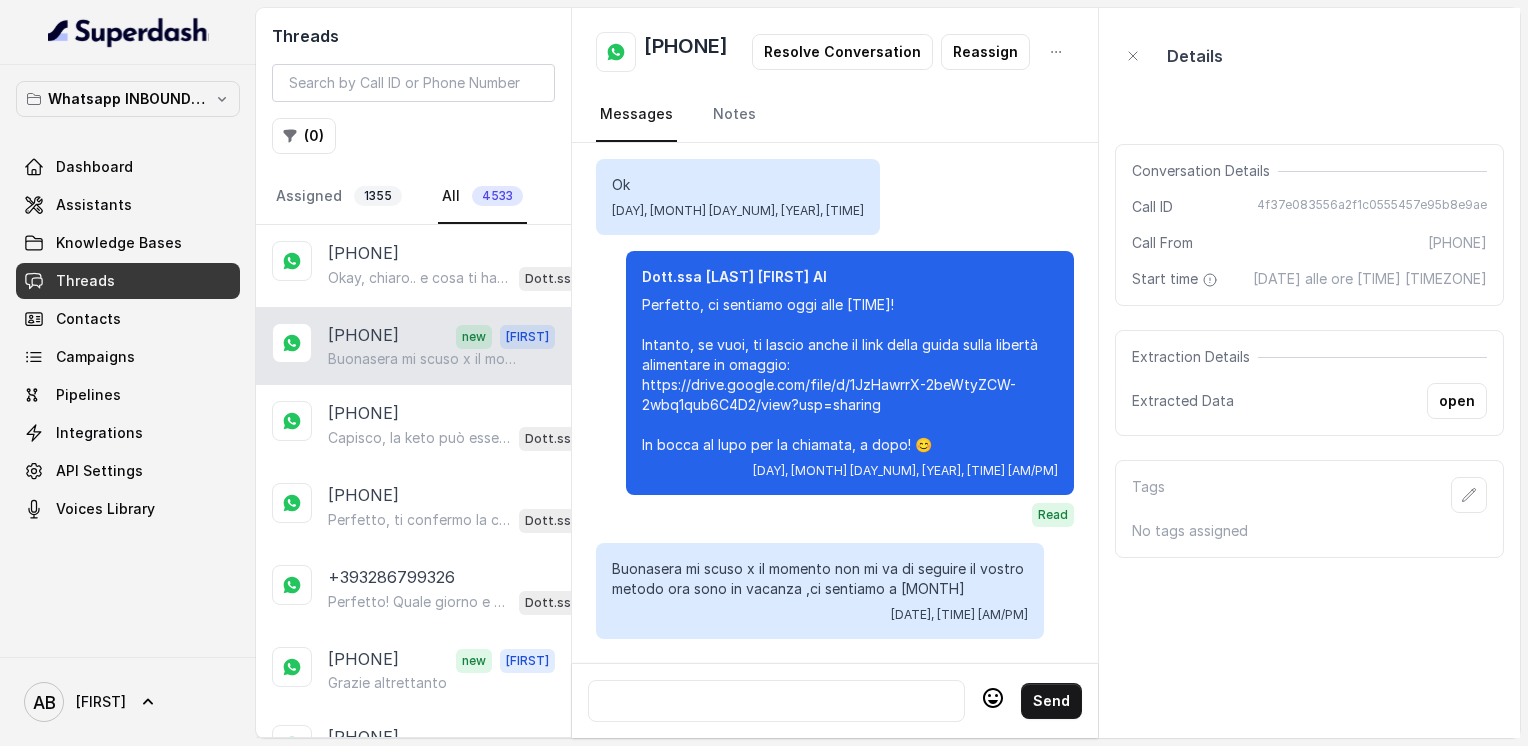 scroll, scrollTop: 2948, scrollLeft: 0, axis: vertical 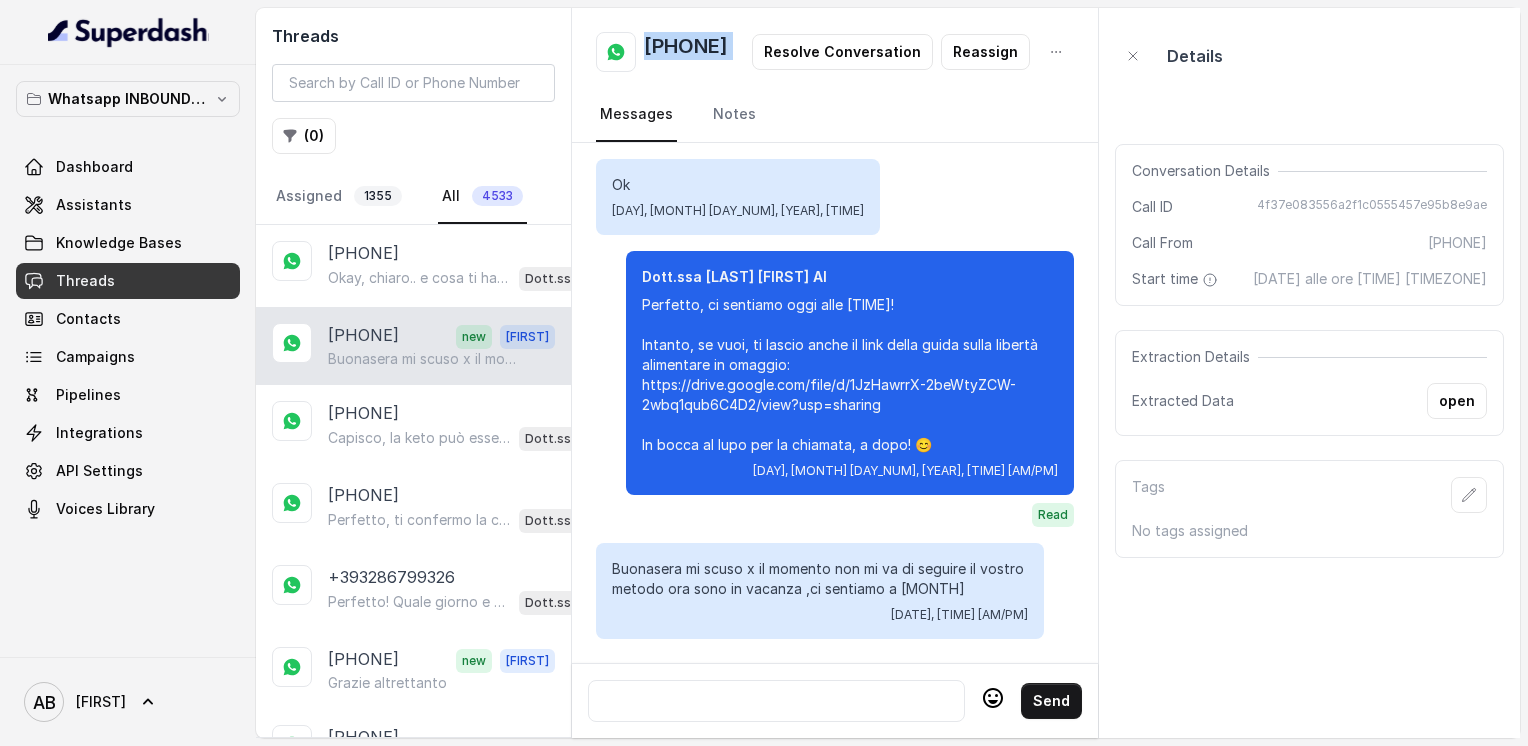 click on "[PHONE]" at bounding box center (686, 52) 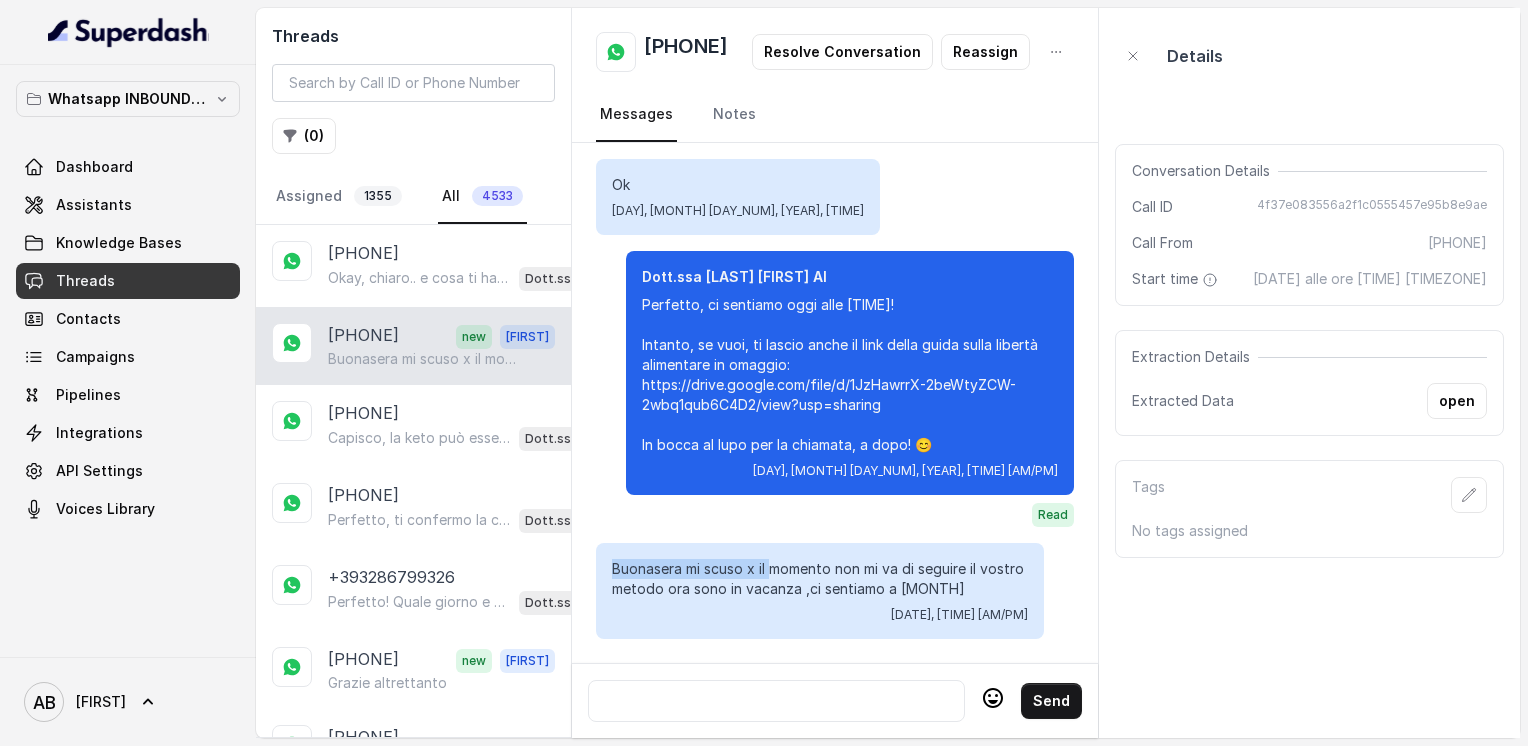 drag, startPoint x: 612, startPoint y: 552, endPoint x: 816, endPoint y: 539, distance: 204.4138 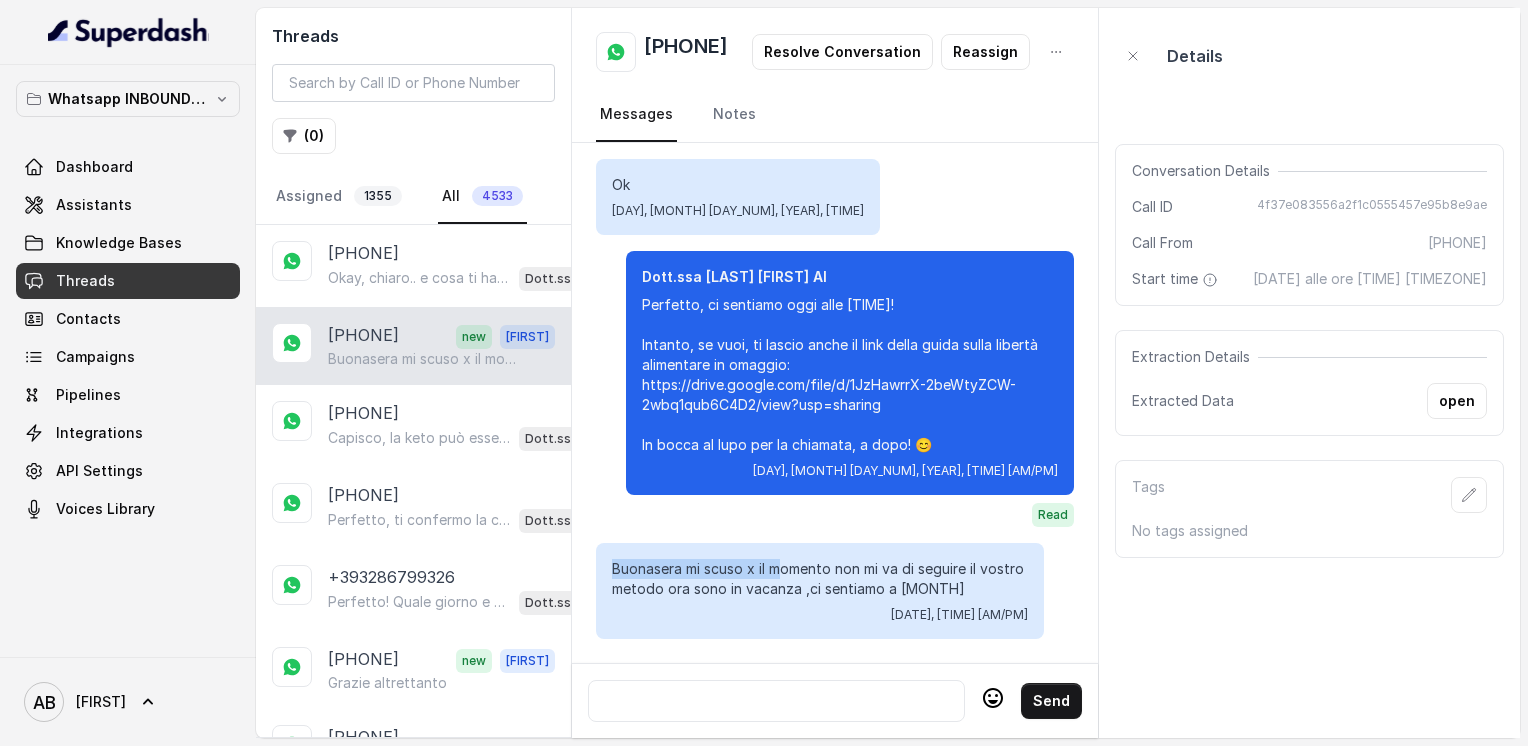click on "Buonasera  mi scuso  x il momento  non mi va di seguire il vostro   metodo  ora sono  in vacanza  ,ci sentiamo a [MONTH]" at bounding box center [820, 579] 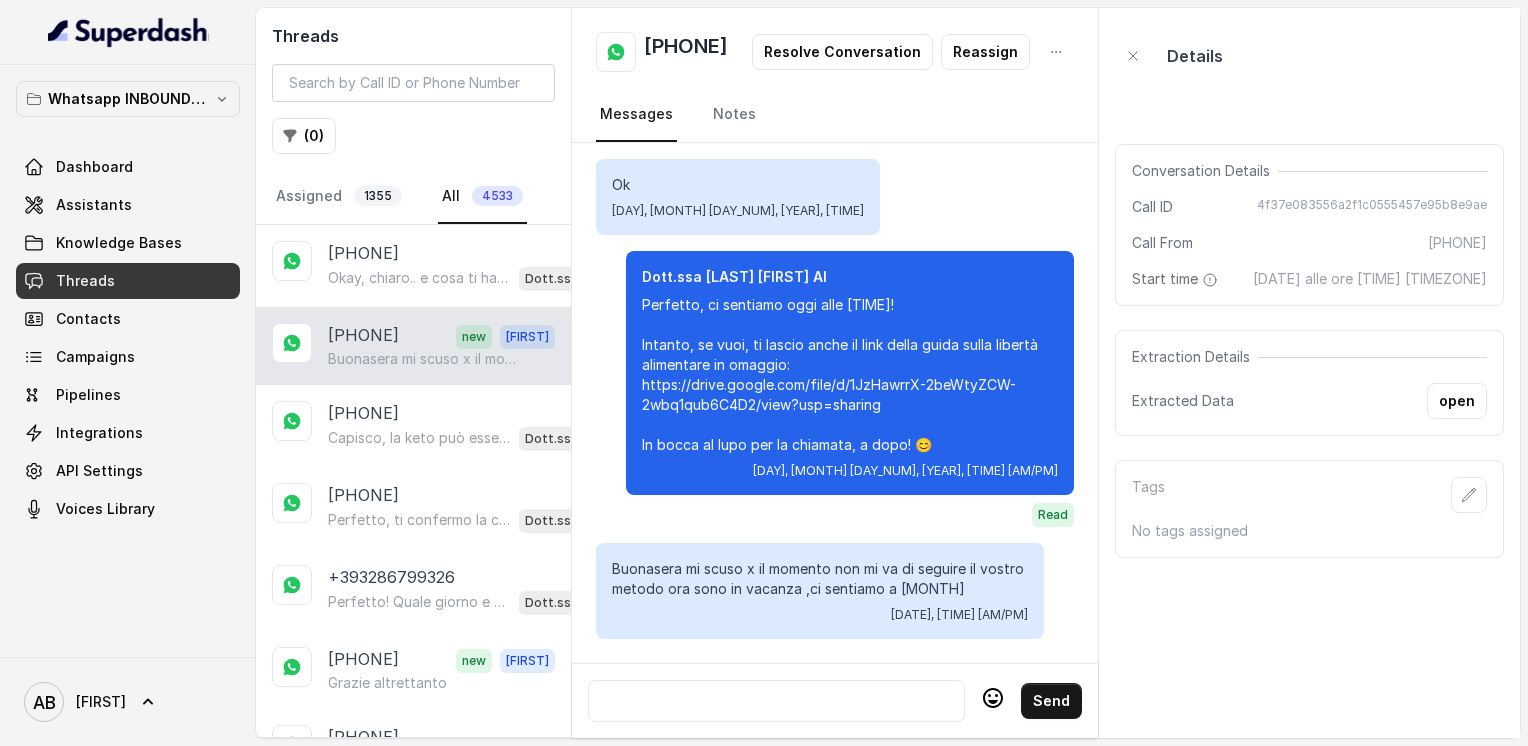 click on "Buonasera  mi scuso  x il momento  non mi va di seguire il vostro   metodo  ora sono  in vacanza  ,ci sentiamo a [MONTH]" at bounding box center [820, 579] 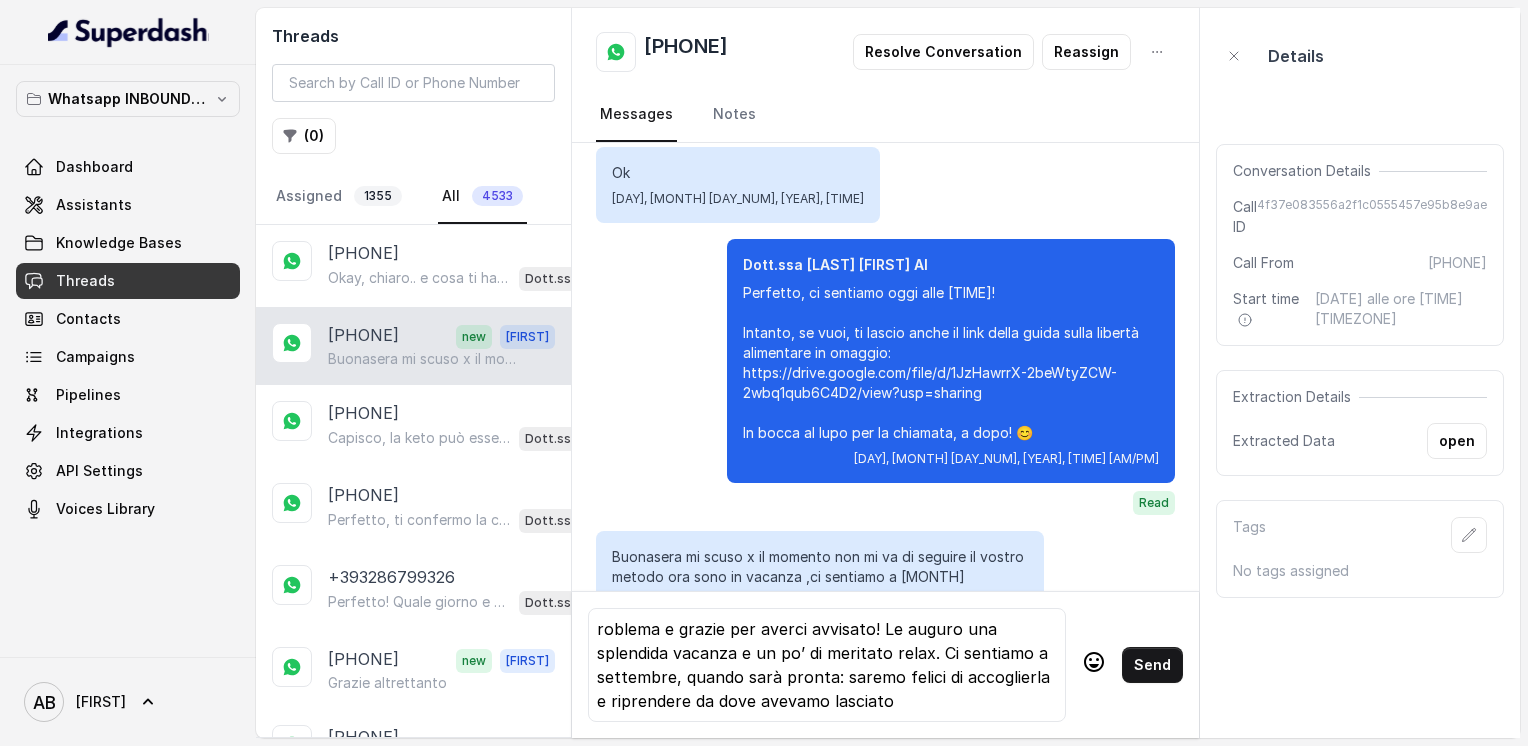 click on "roblema e grazie per averci avvisato! Le auguro una splendida vacanza e un po’ di meritato relax. Ci sentiamo a settembre, quando sarà pronta: saremo felici di accoglierla e riprendere da dove avevamo lasciato" at bounding box center (827, 665) 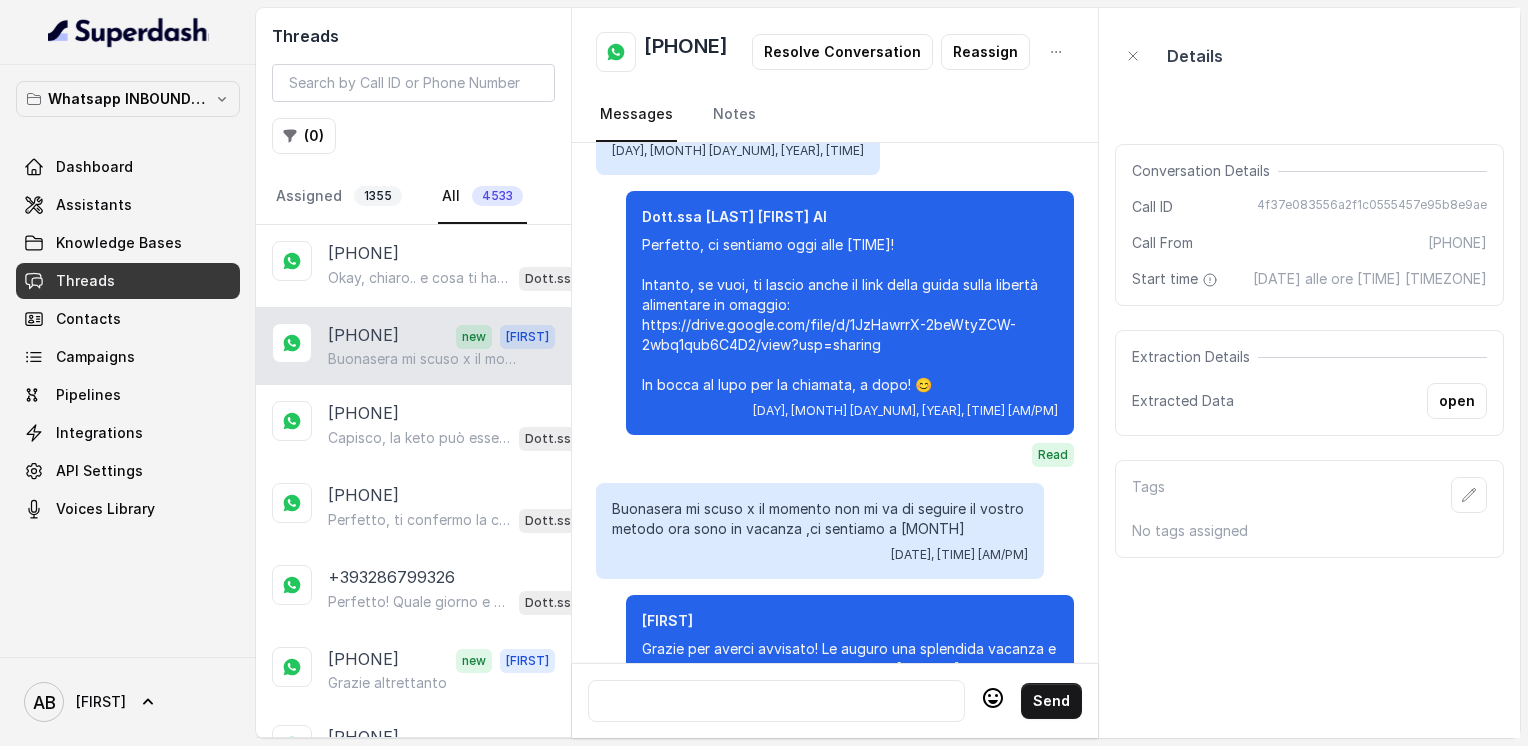 scroll, scrollTop: 3128, scrollLeft: 0, axis: vertical 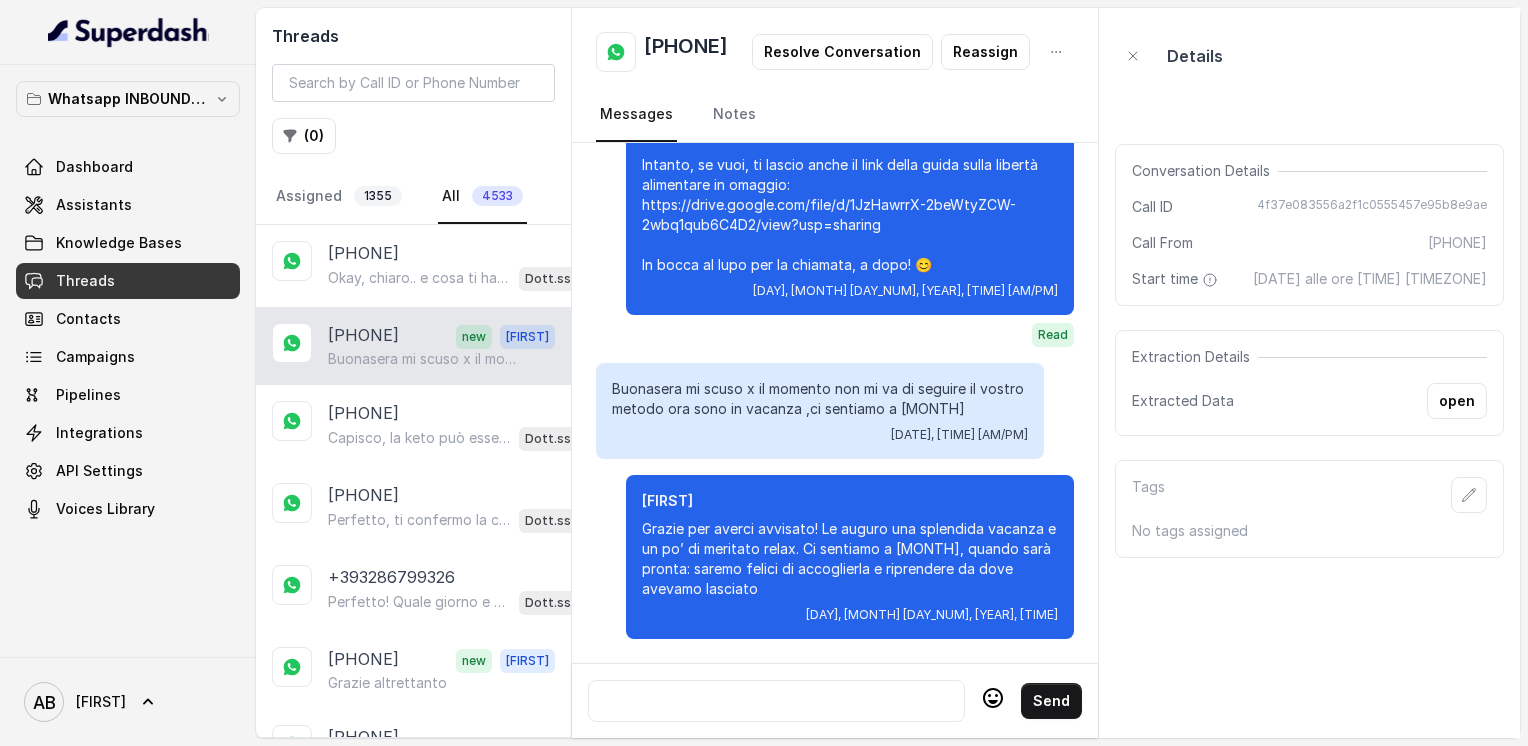click at bounding box center [776, 701] 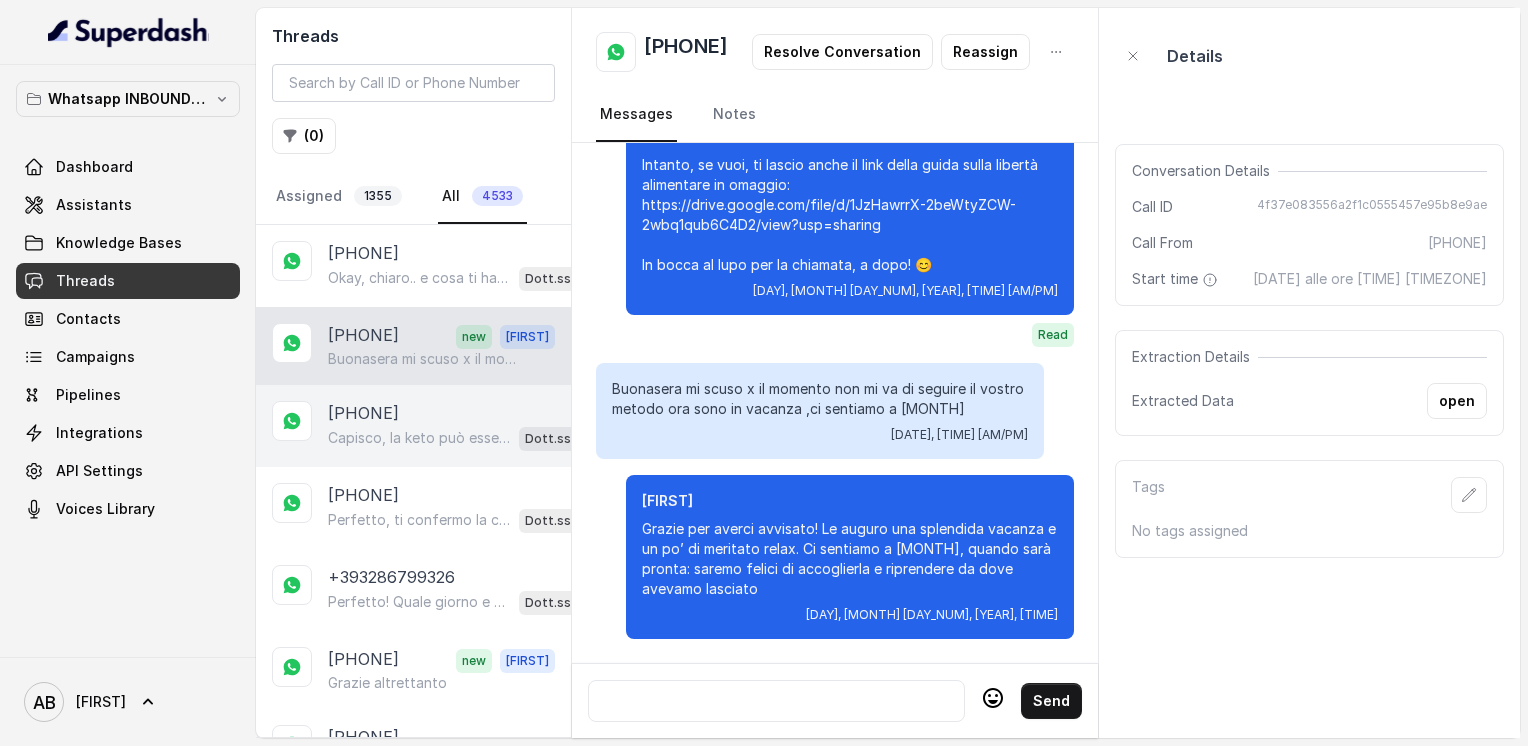 click on "Capisco, la keto può essere molto restrittiva e stancante.
Dimmi, quali difficoltà hai incontrato nel seguirla?" at bounding box center [419, 438] 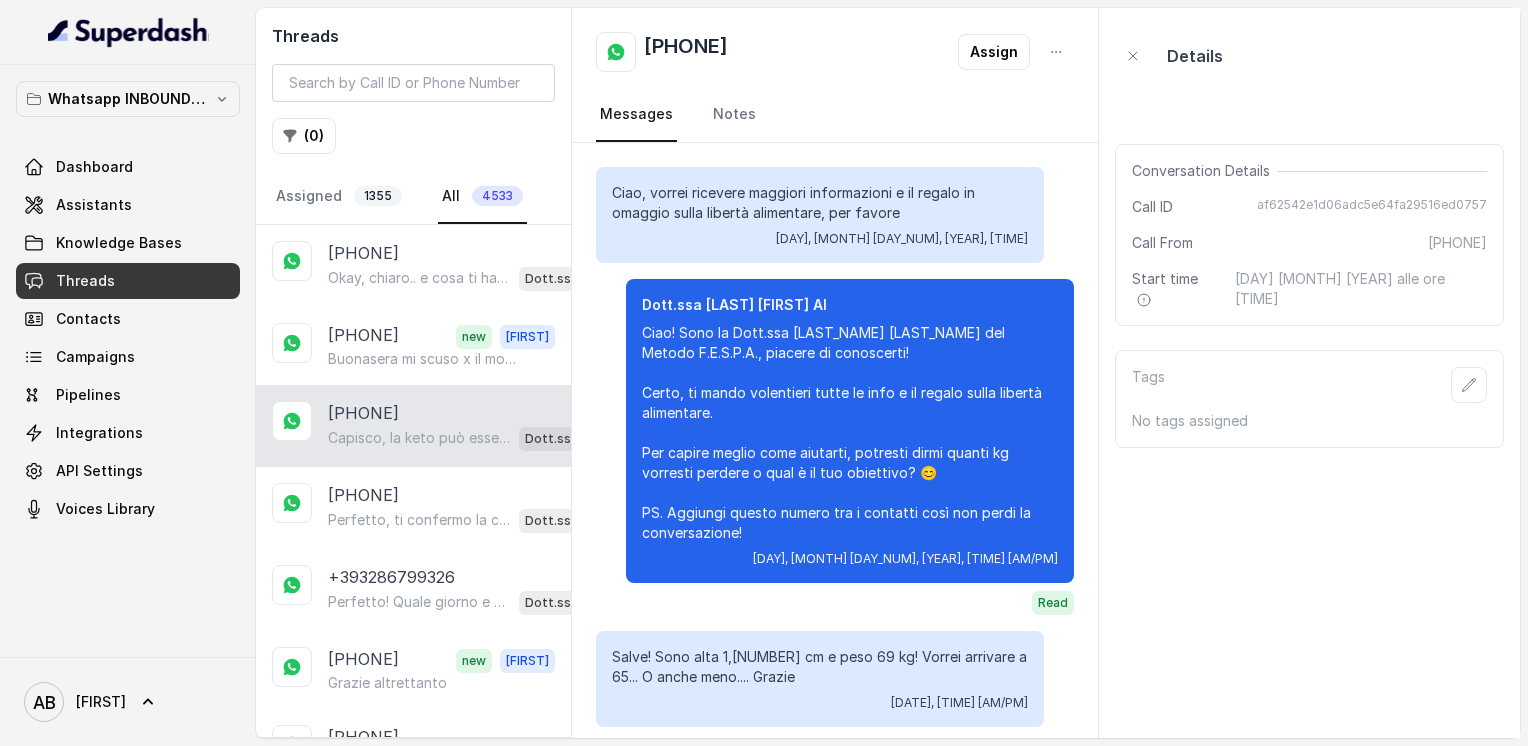scroll, scrollTop: 508, scrollLeft: 0, axis: vertical 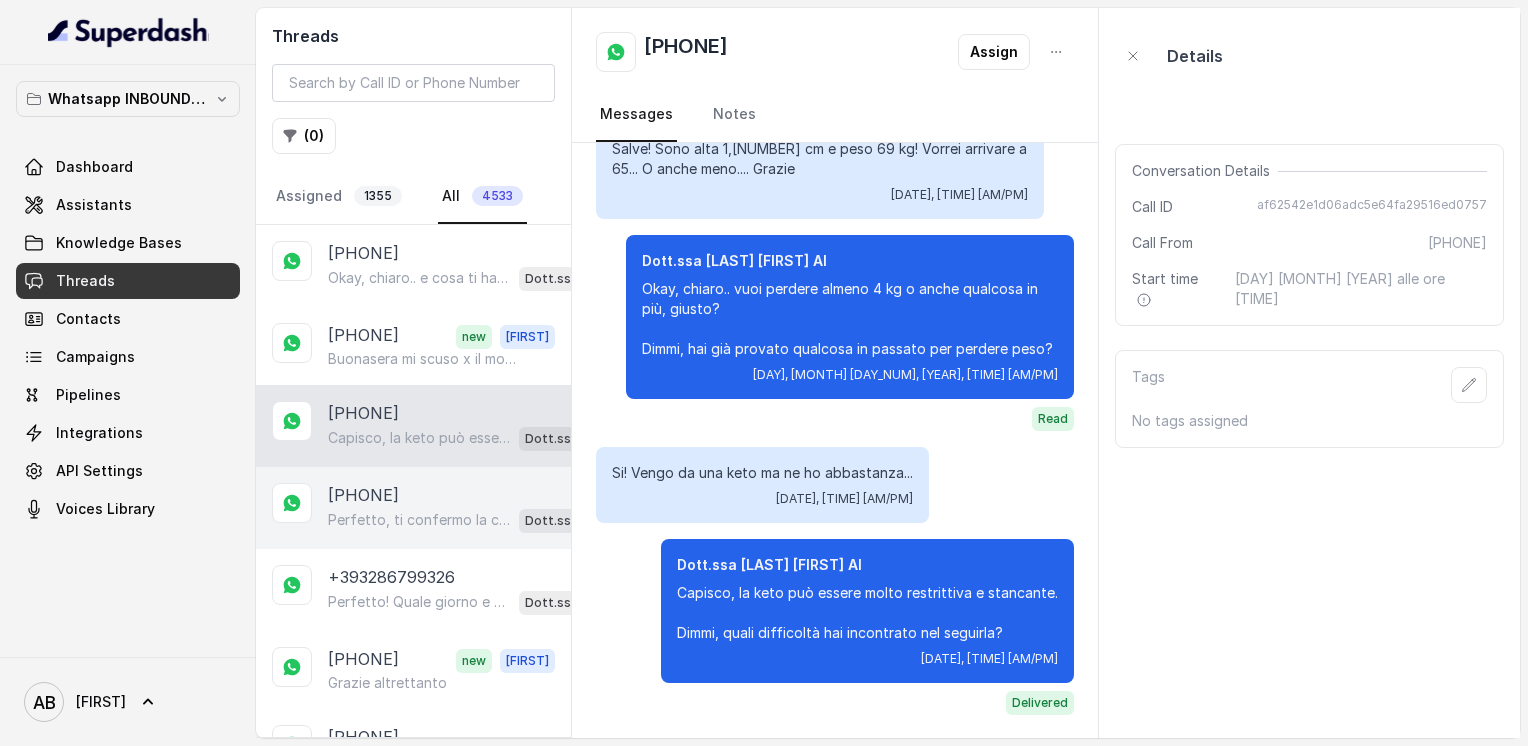 click on "[PHONE] Perfetto, ti confermo la chiamata per oggi alle 18:20!
Un nostro specialista ti chiamerà per una consulenza gratuita di 5 minuti, senza impegno, per spiegarti come funziona il Metodo FESPA e cosa può fare per te.
Intanto ti consiglio di guardare questo video che ti aiuterà a capire meglio:
https://www.youtube.com/watch?v=Jxv2h0j77wk&list=PLp86nNx124CpS-mrAGLVkX-ChxUk04KF3&index=1
In bocca al lupo per la chiamata! PS: se non l’hai già fatto, aggiungi questo numero ai contatti per non perdere la chiamata, va bene? 😊 Dott.ssa [LAST_NAME] [LAST_NAME] AI" at bounding box center (413, 508) 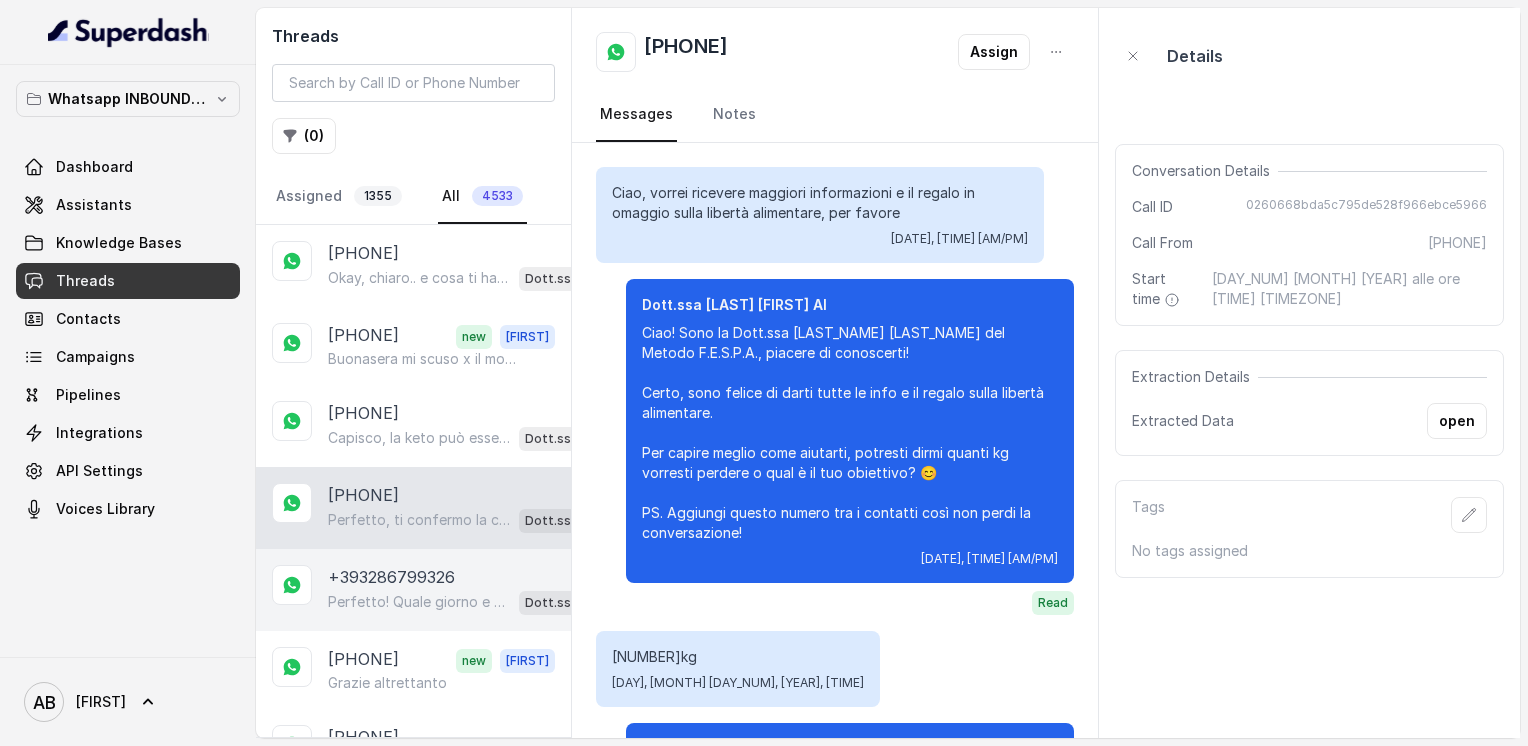 click on "Perfetto!
Quale giorno e orario preferisci per la chiamata gratuita di 5 minuti con uno dei nostri specialisti? 😊" at bounding box center (419, 602) 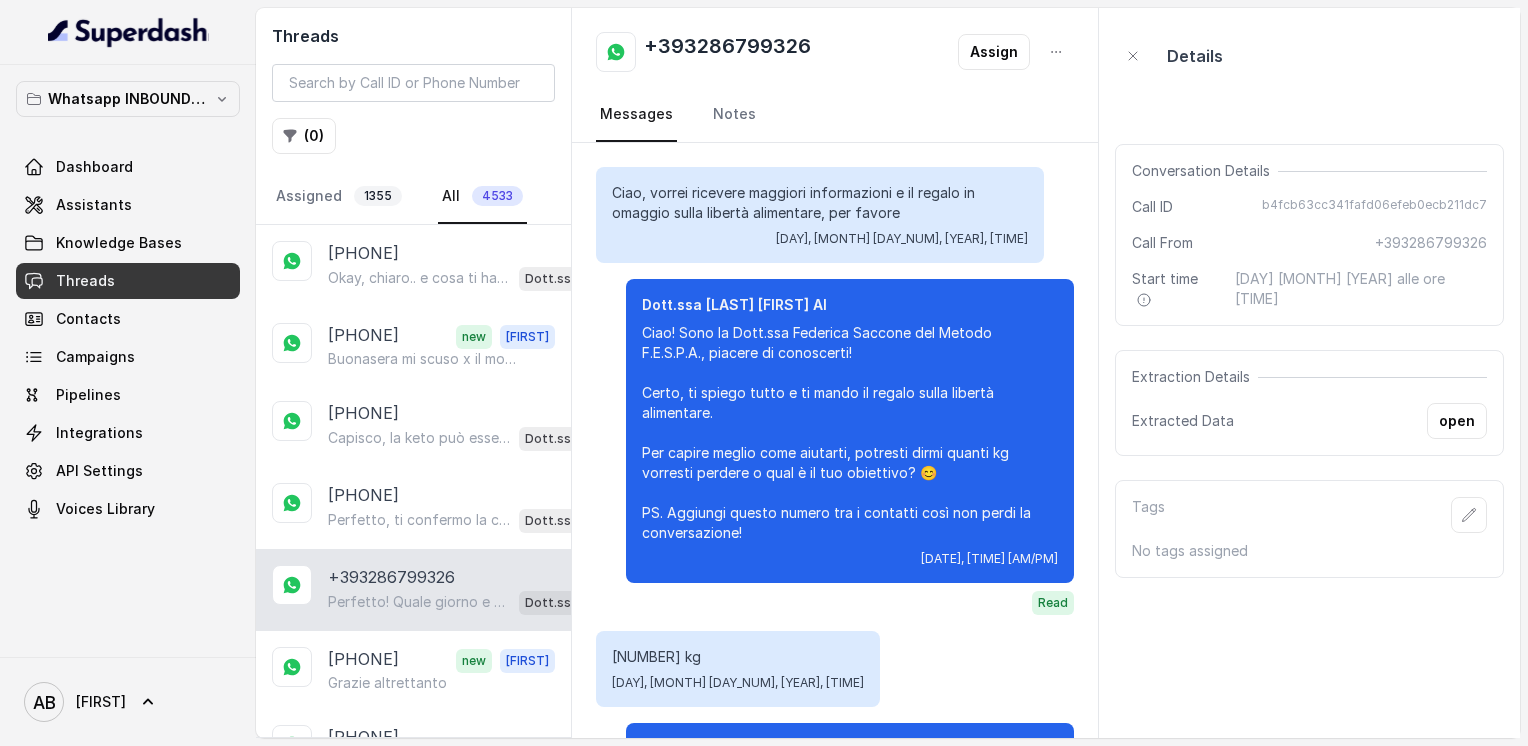 scroll, scrollTop: 1256, scrollLeft: 0, axis: vertical 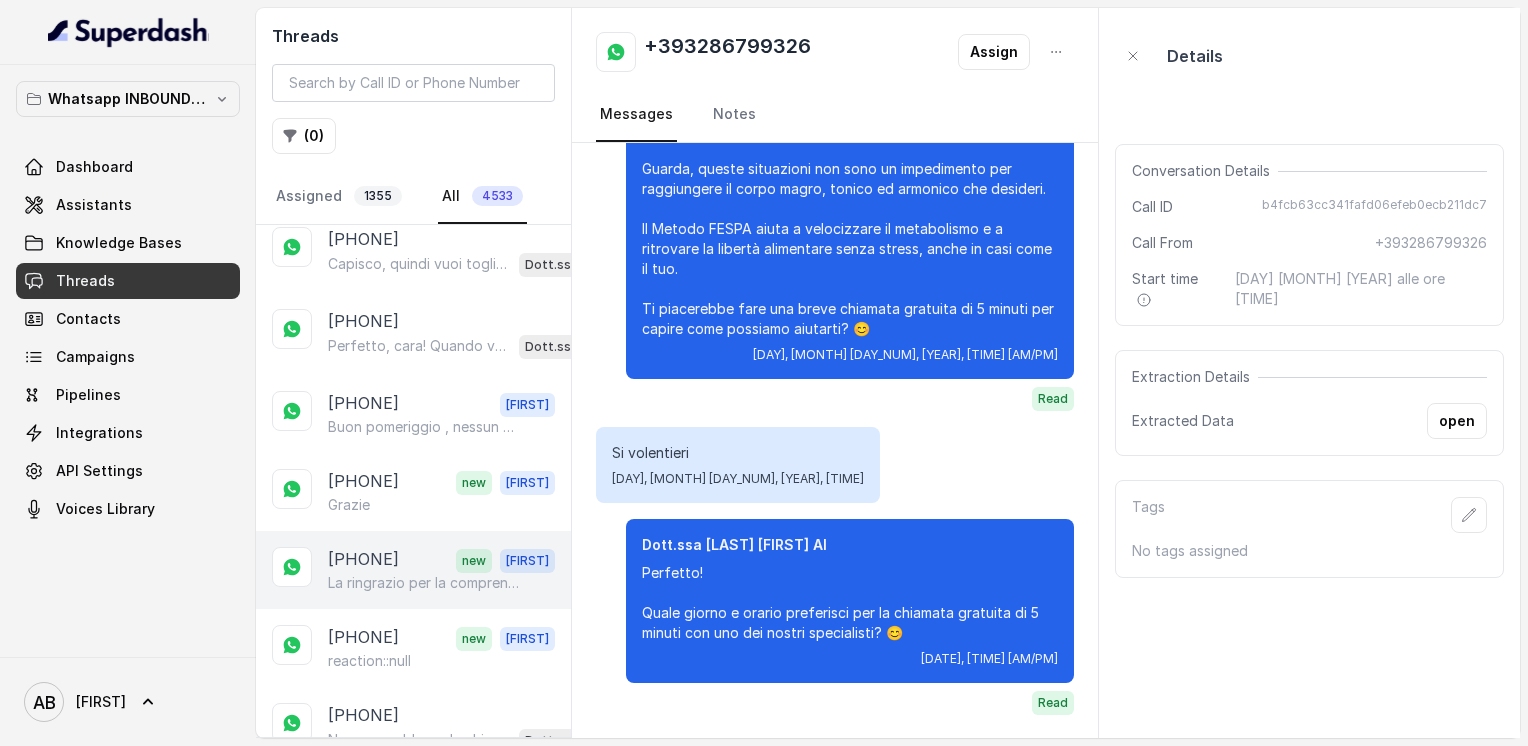 click on "[PHONE]" at bounding box center (363, 560) 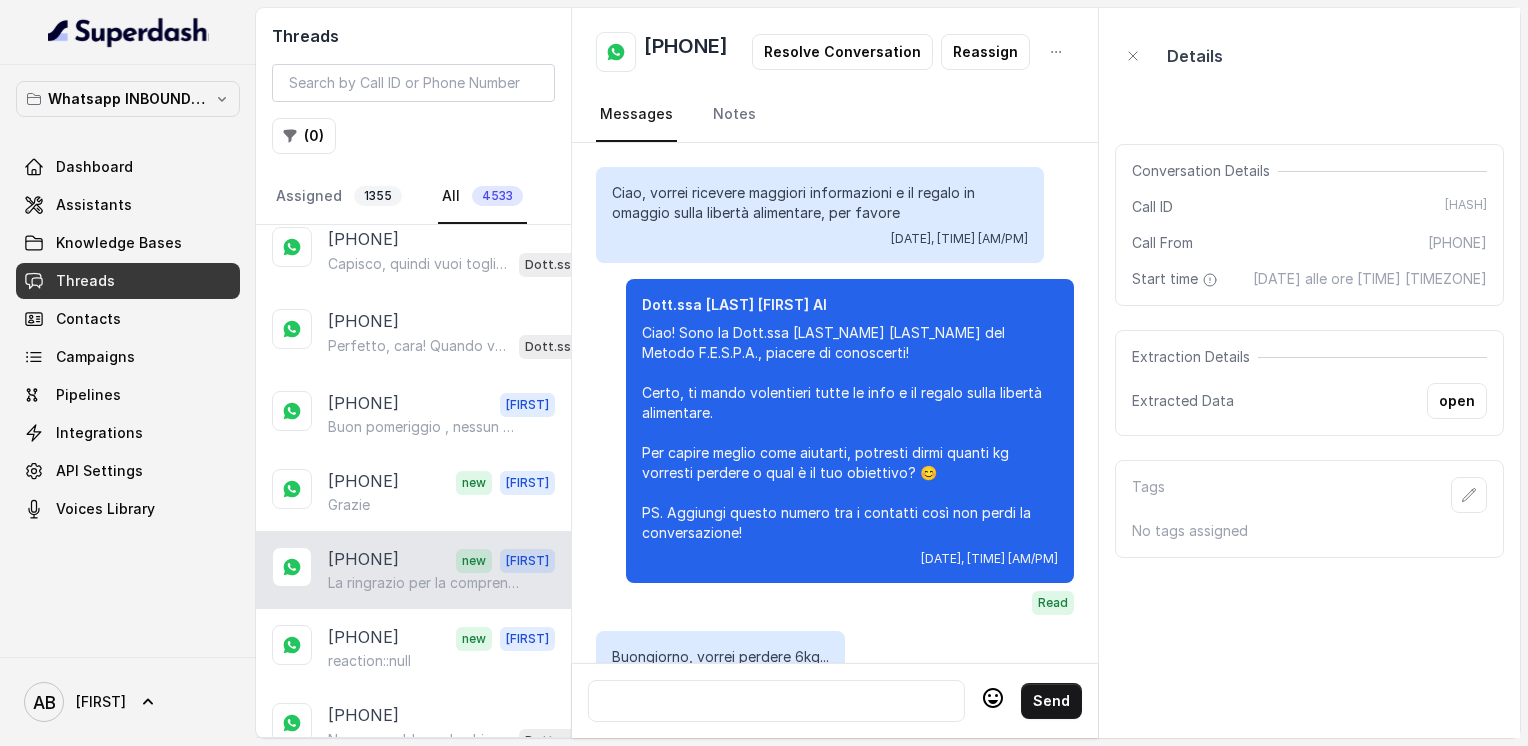 scroll, scrollTop: 2620, scrollLeft: 0, axis: vertical 